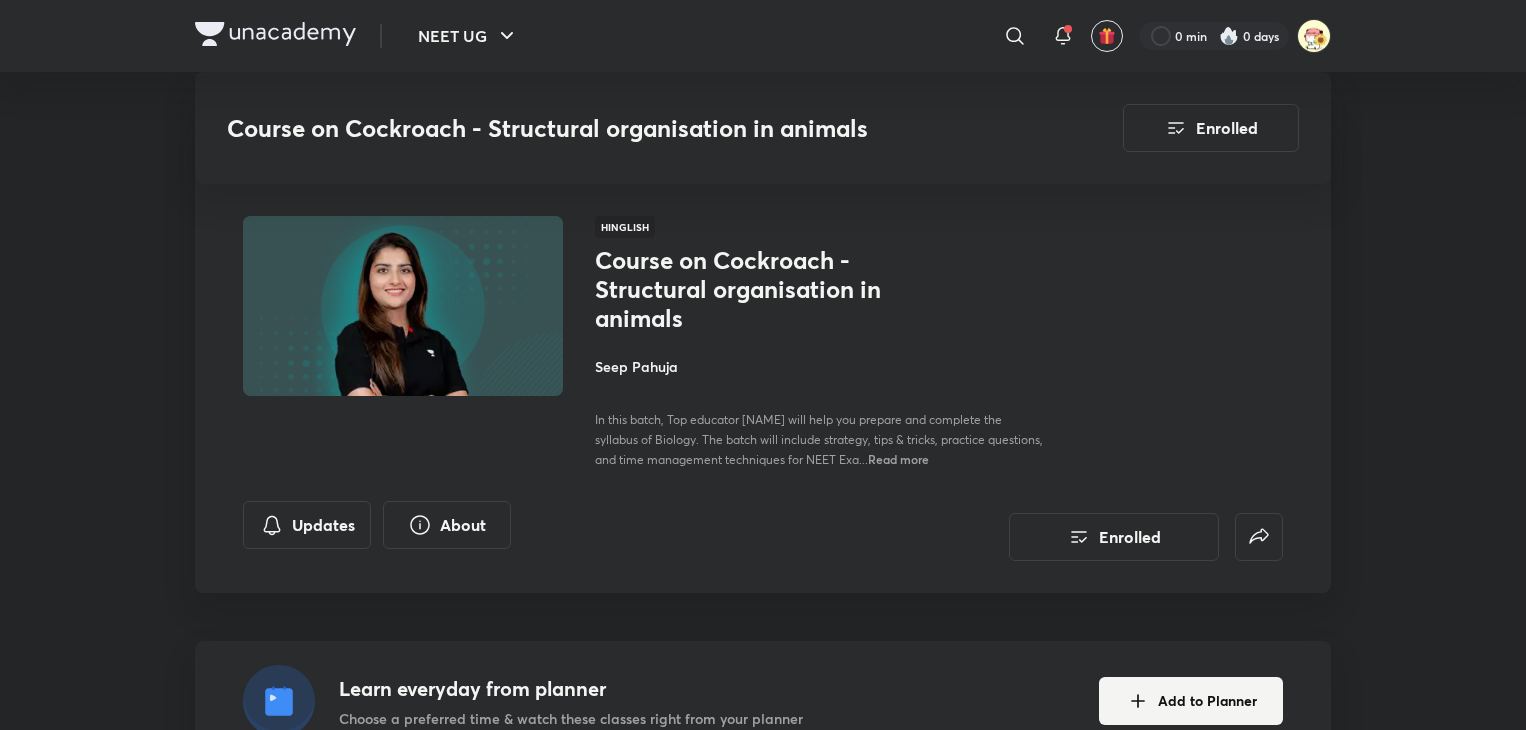 scroll, scrollTop: 1237, scrollLeft: 0, axis: vertical 